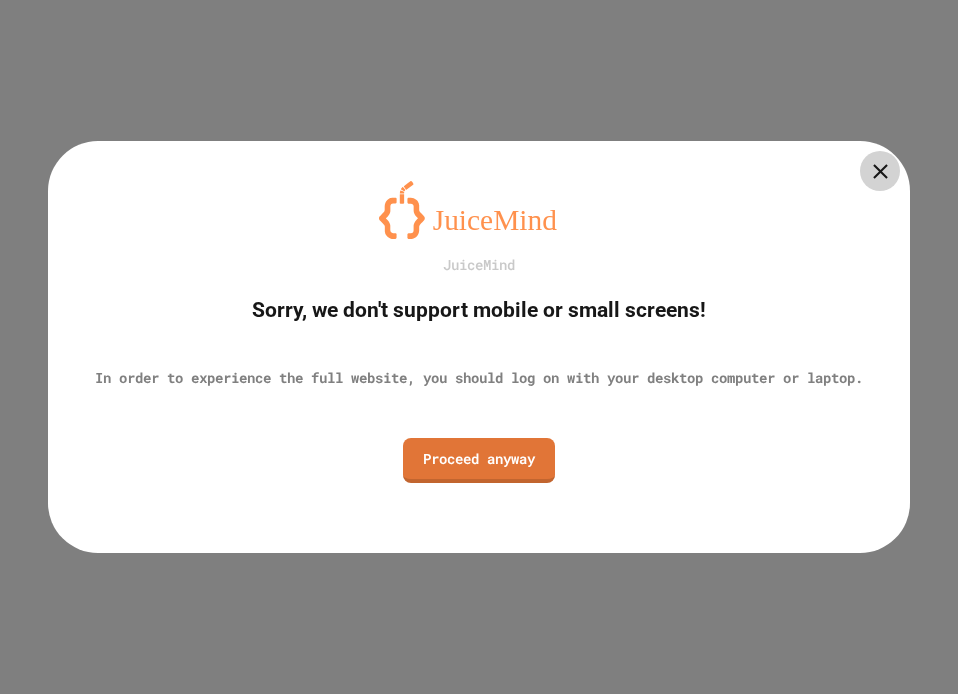 scroll, scrollTop: 0, scrollLeft: 0, axis: both 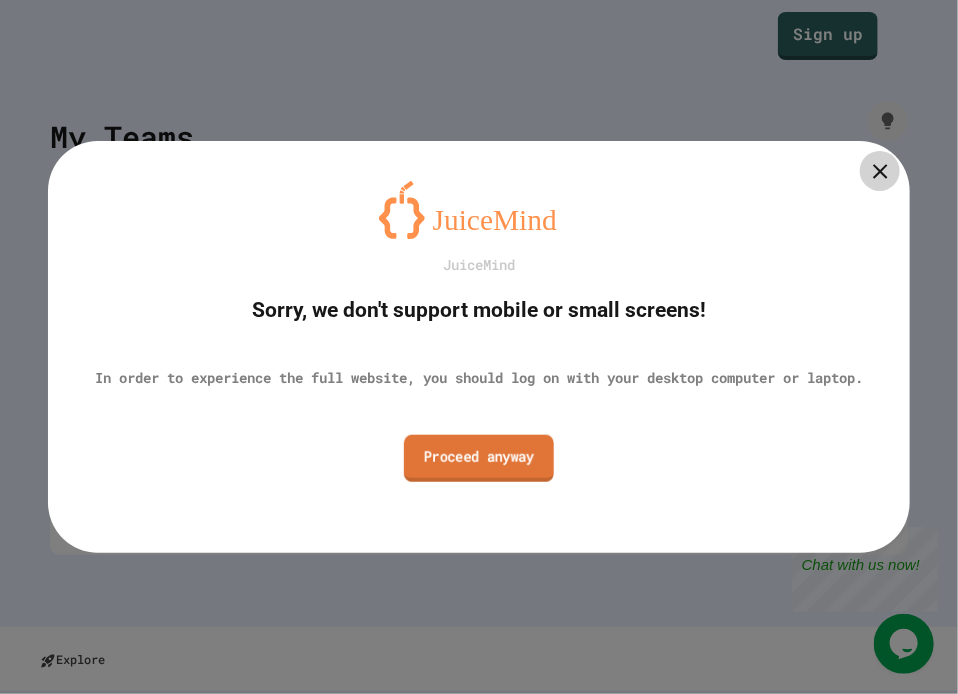 click on "Proceed anyway" at bounding box center [479, 457] 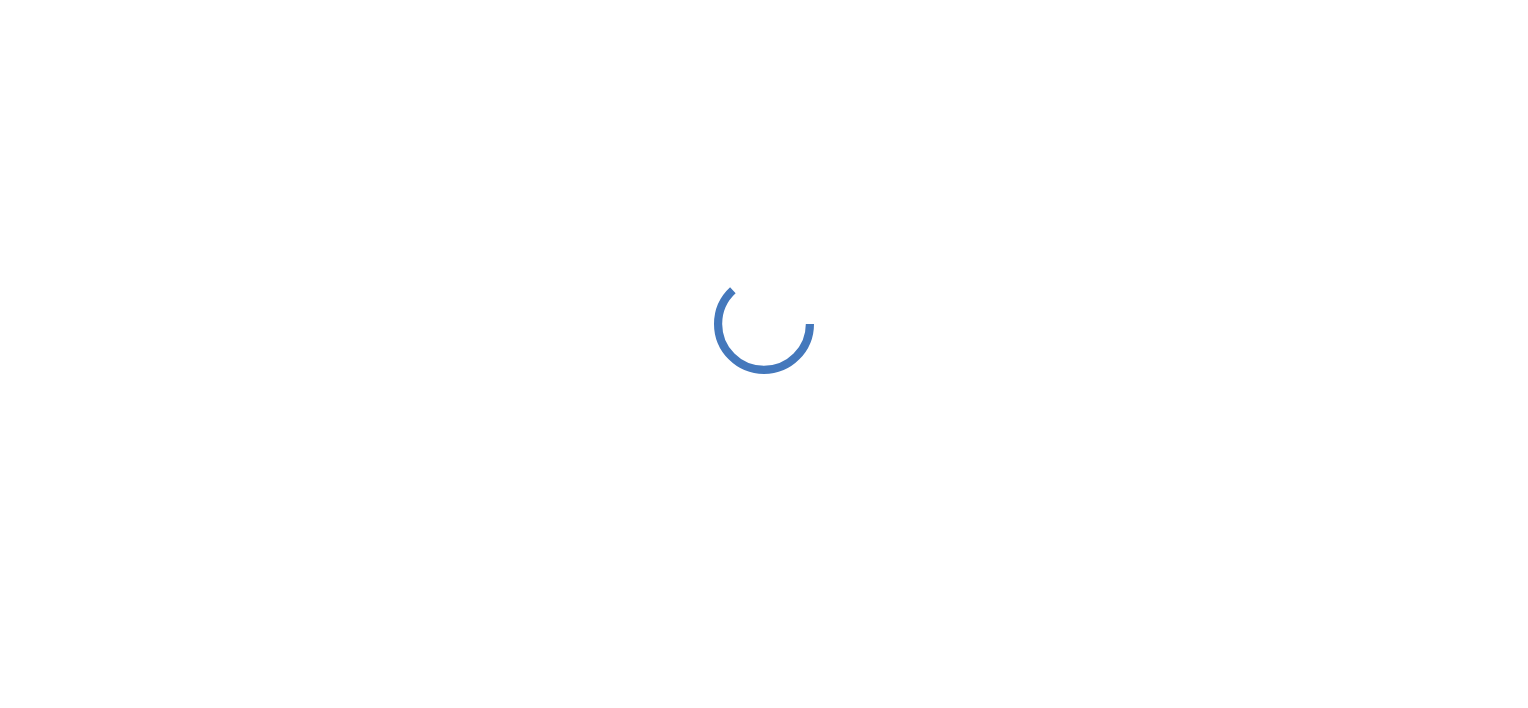 scroll, scrollTop: 0, scrollLeft: 0, axis: both 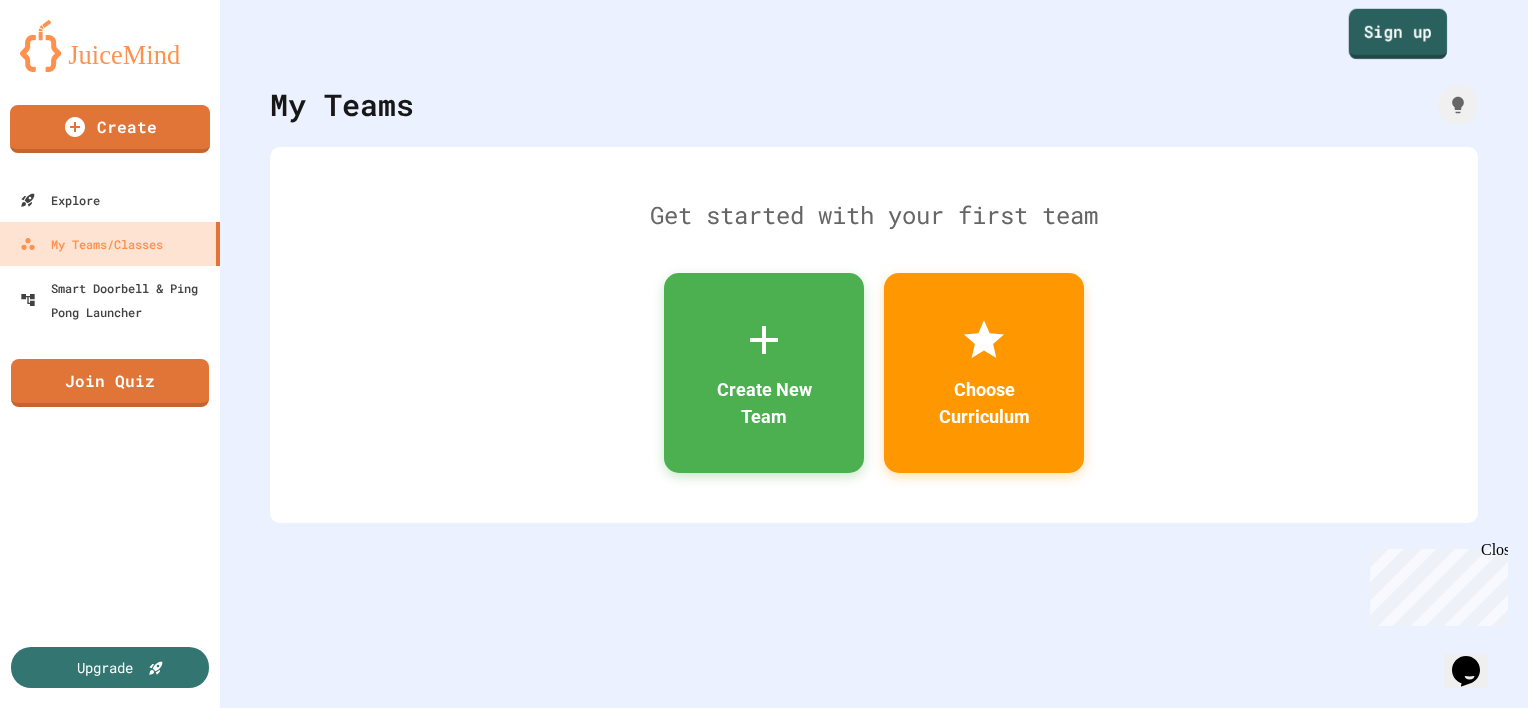 click on "Sign up" at bounding box center [1398, 34] 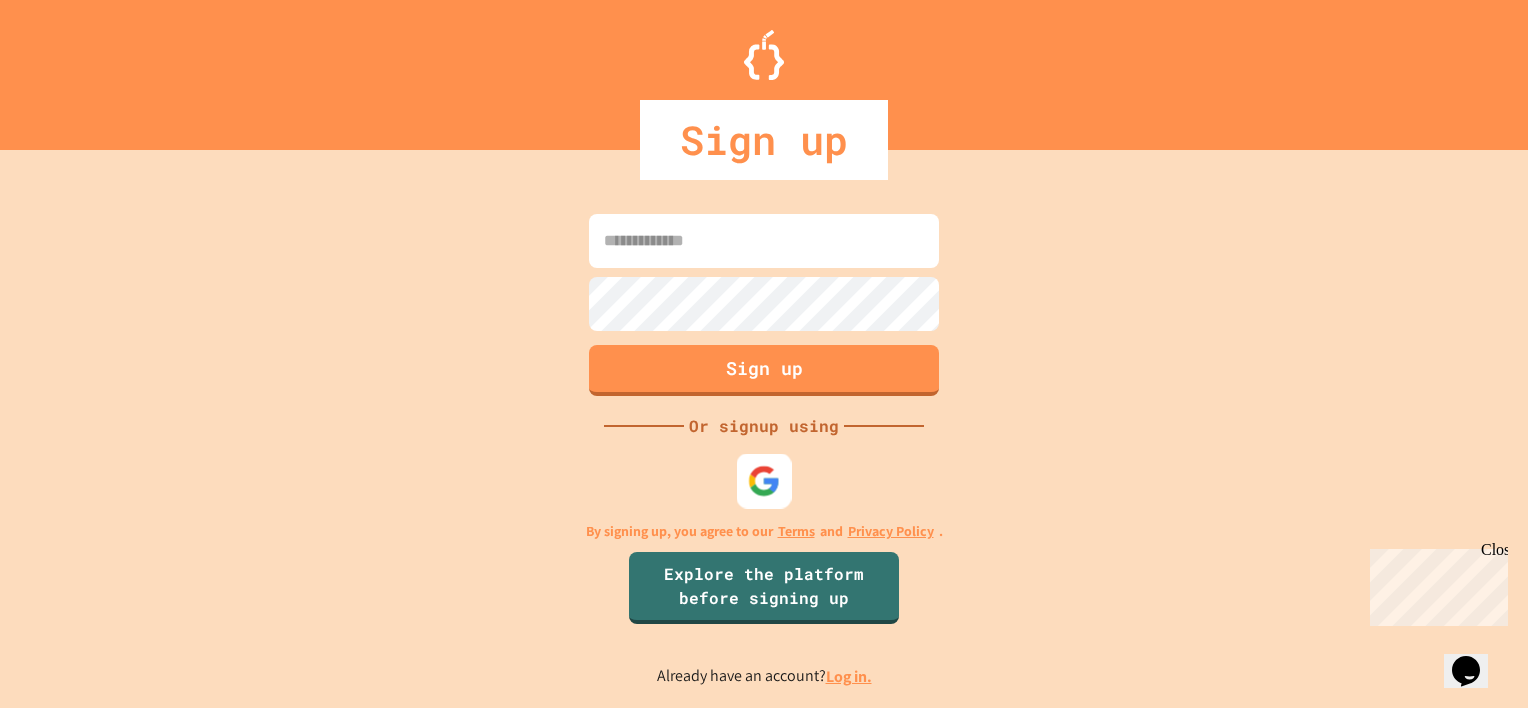 click at bounding box center [764, 481] 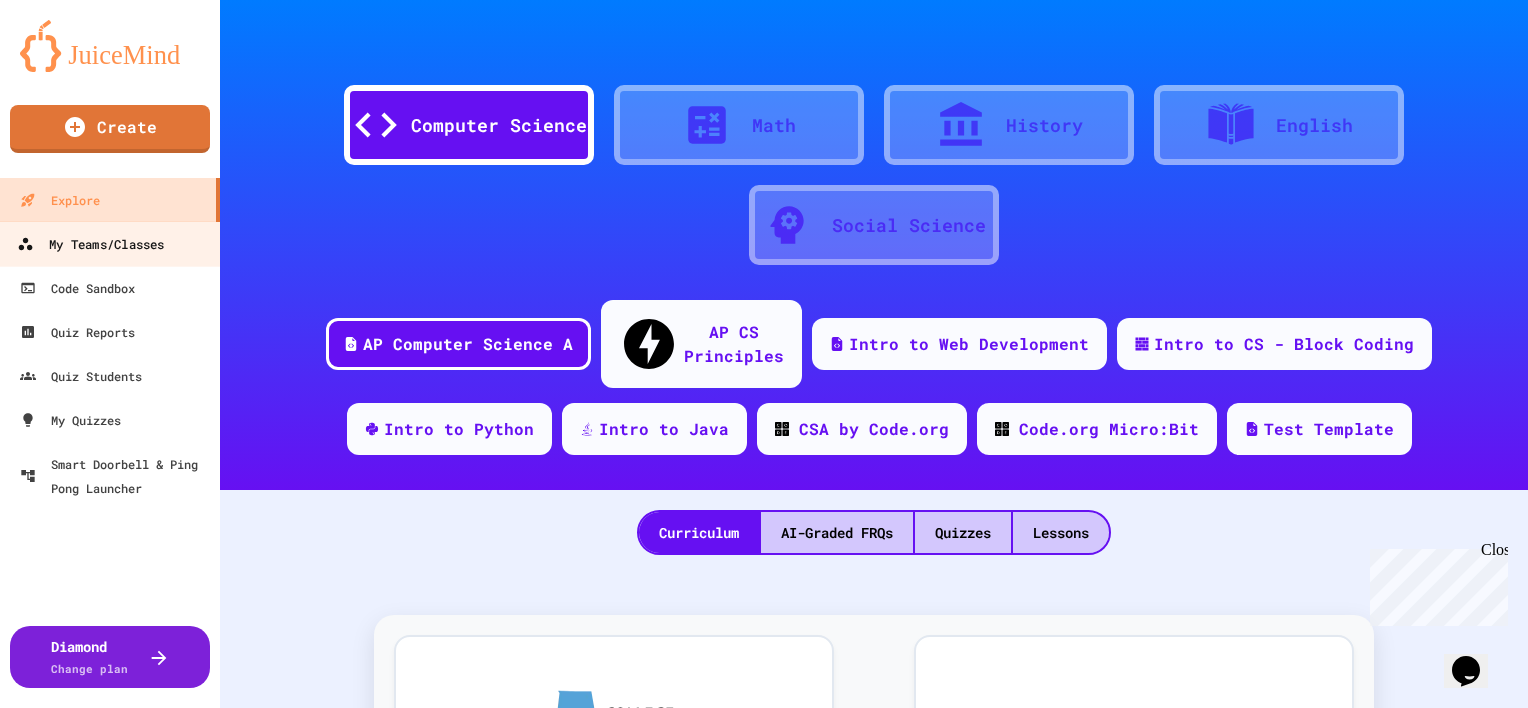 click on "My Teams/Classes" at bounding box center [90, 244] 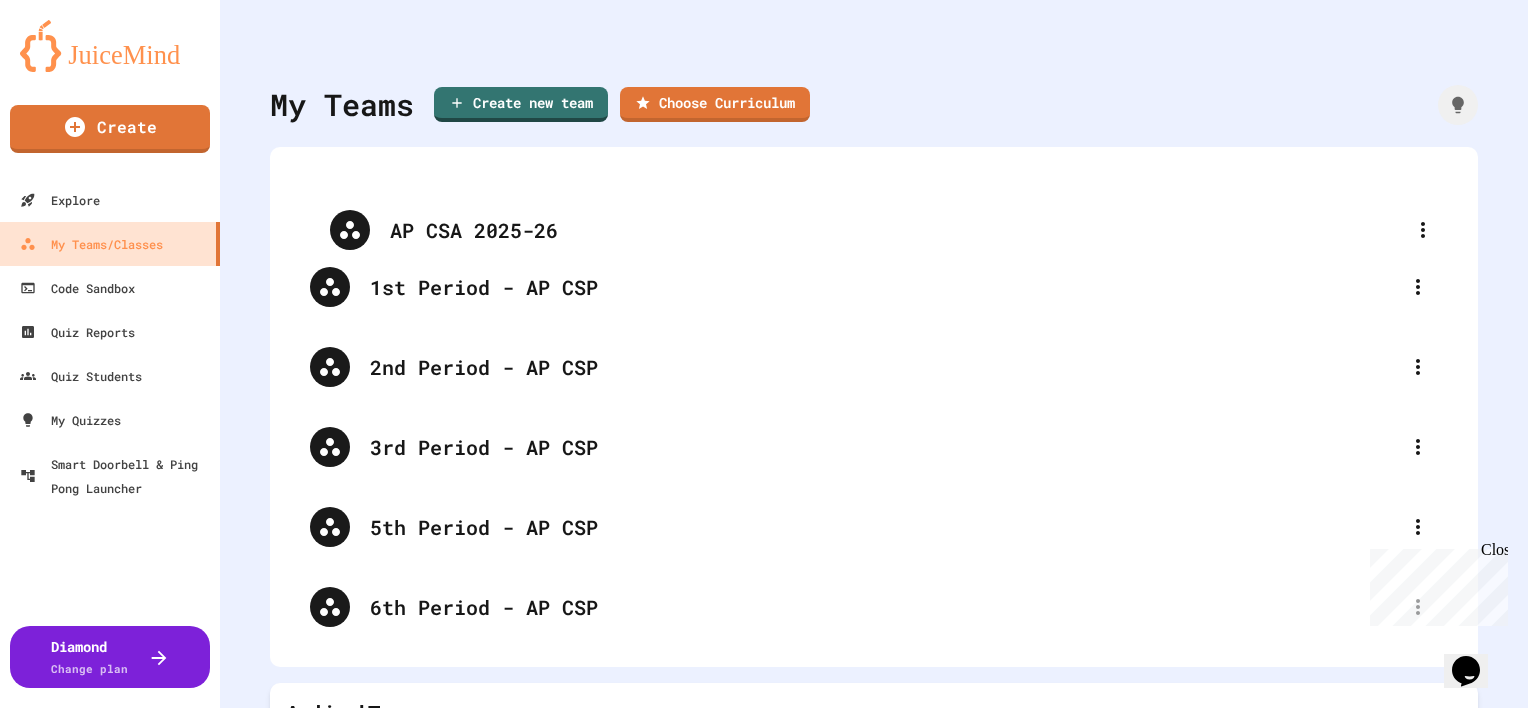 drag, startPoint x: 380, startPoint y: 387, endPoint x: 400, endPoint y: 244, distance: 144.39183 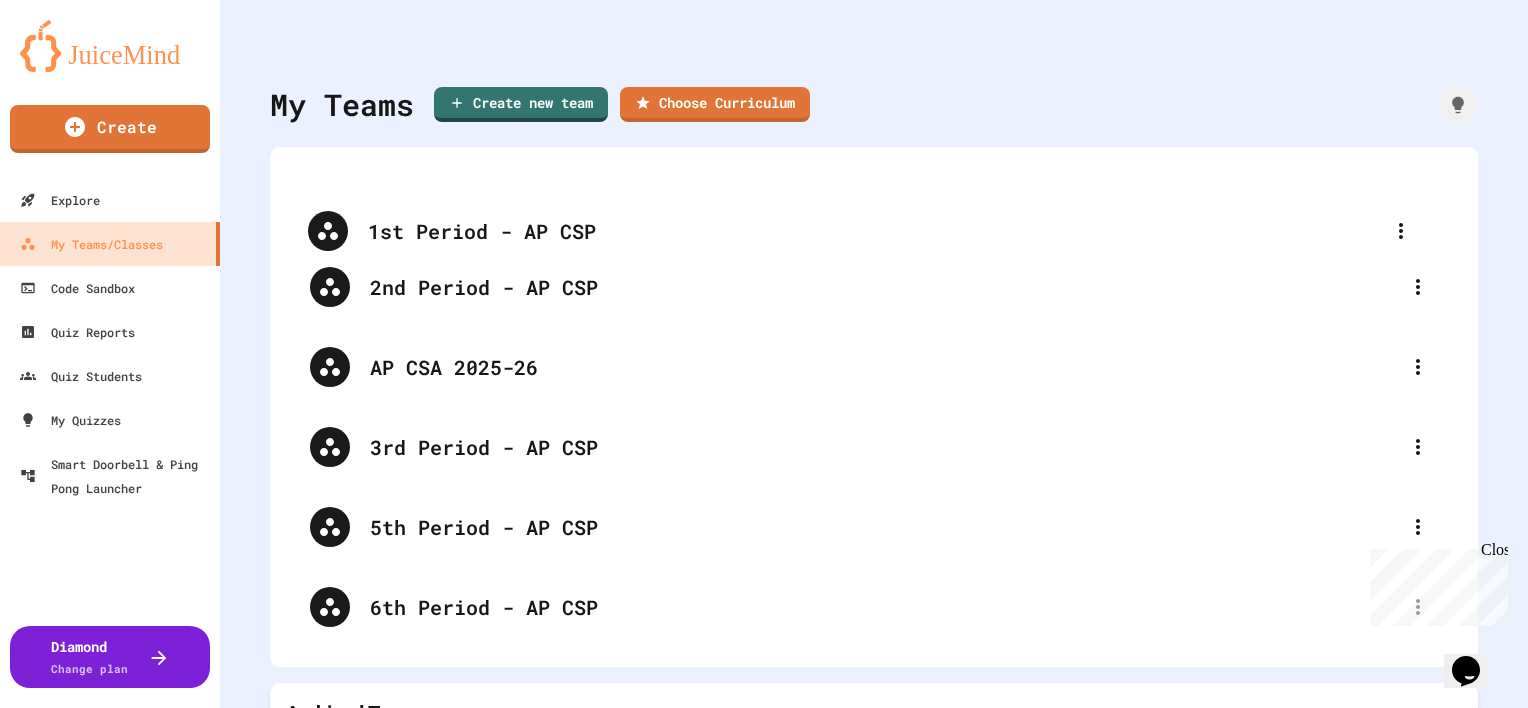 drag, startPoint x: 392, startPoint y: 307, endPoint x: 390, endPoint y: 243, distance: 64.03124 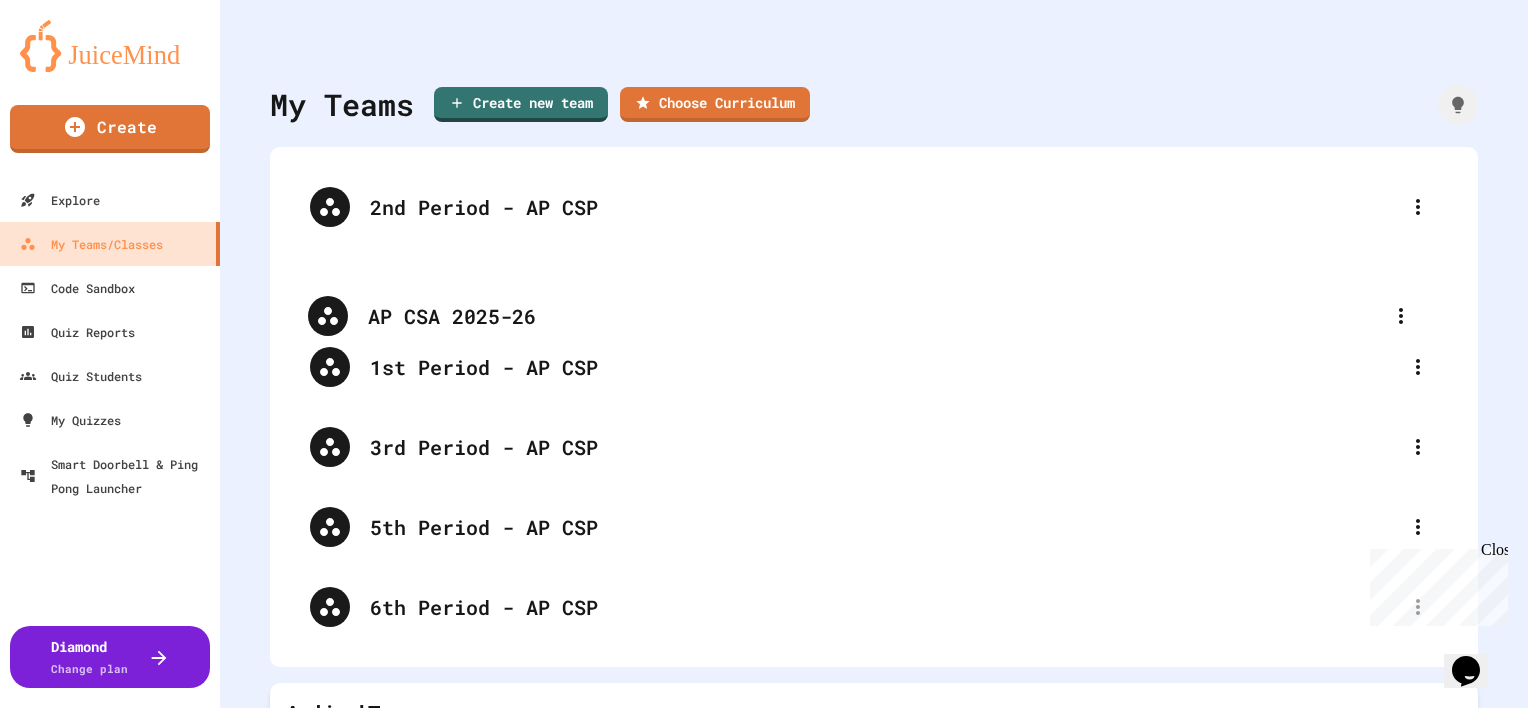 drag, startPoint x: 575, startPoint y: 345, endPoint x: 575, endPoint y: 289, distance: 56 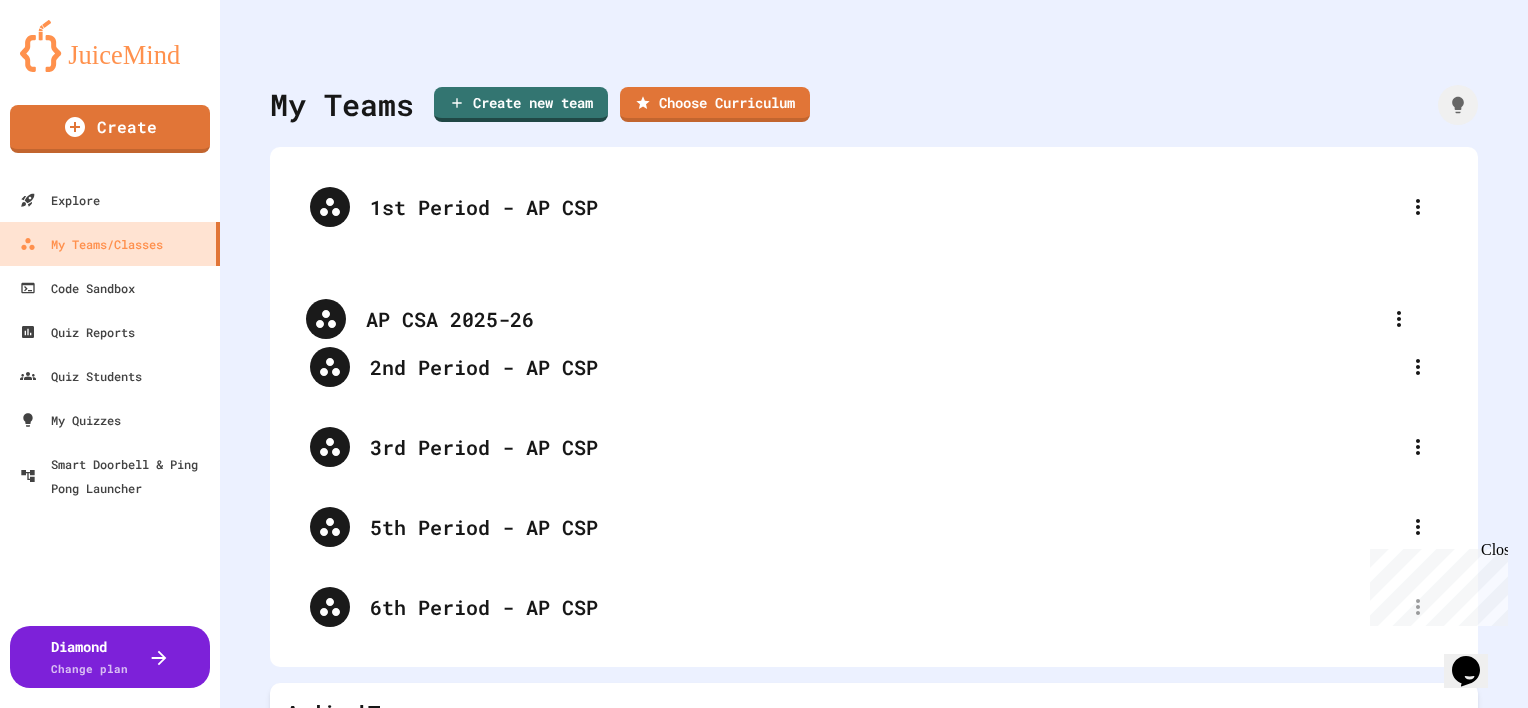 drag, startPoint x: 567, startPoint y: 365, endPoint x: 565, endPoint y: 304, distance: 61.03278 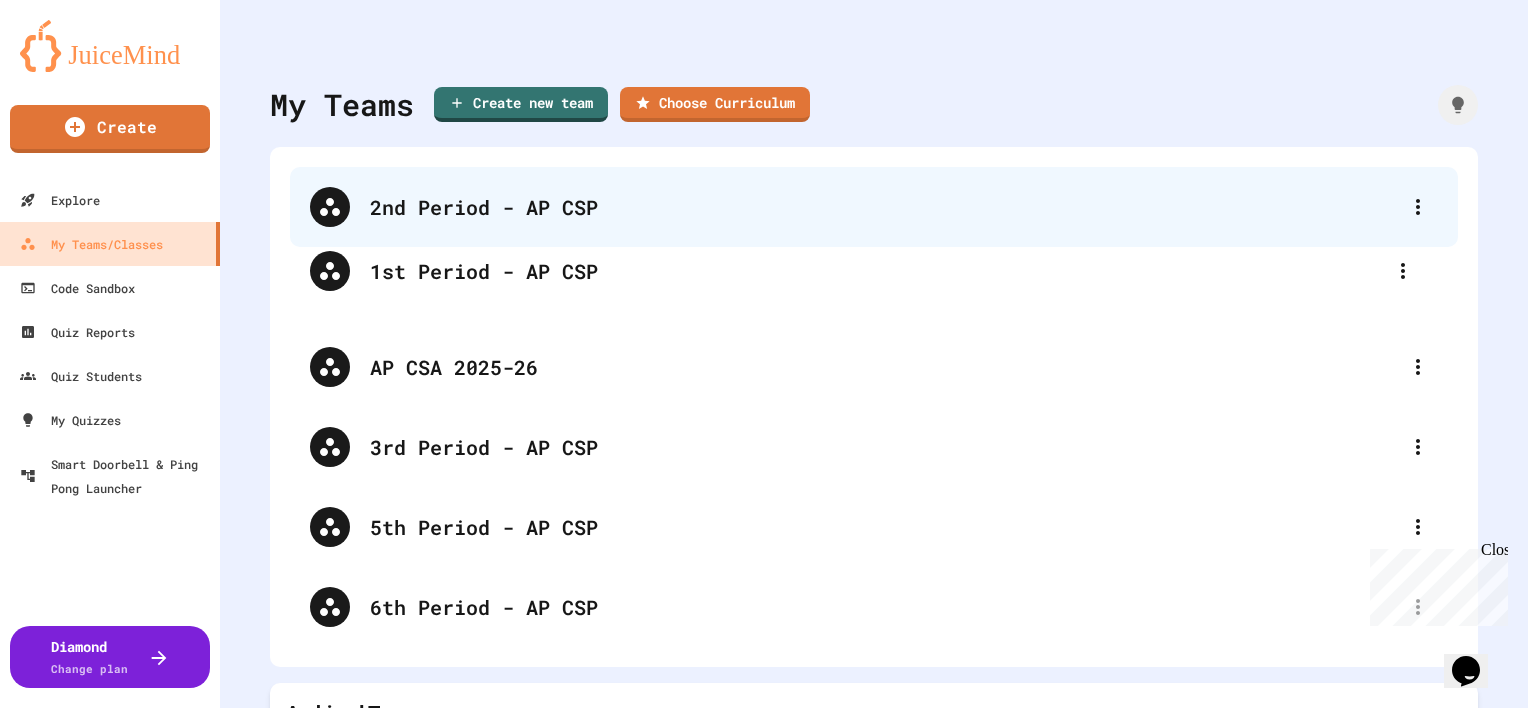 drag, startPoint x: 565, startPoint y: 304, endPoint x: 567, endPoint y: 244, distance: 60.033325 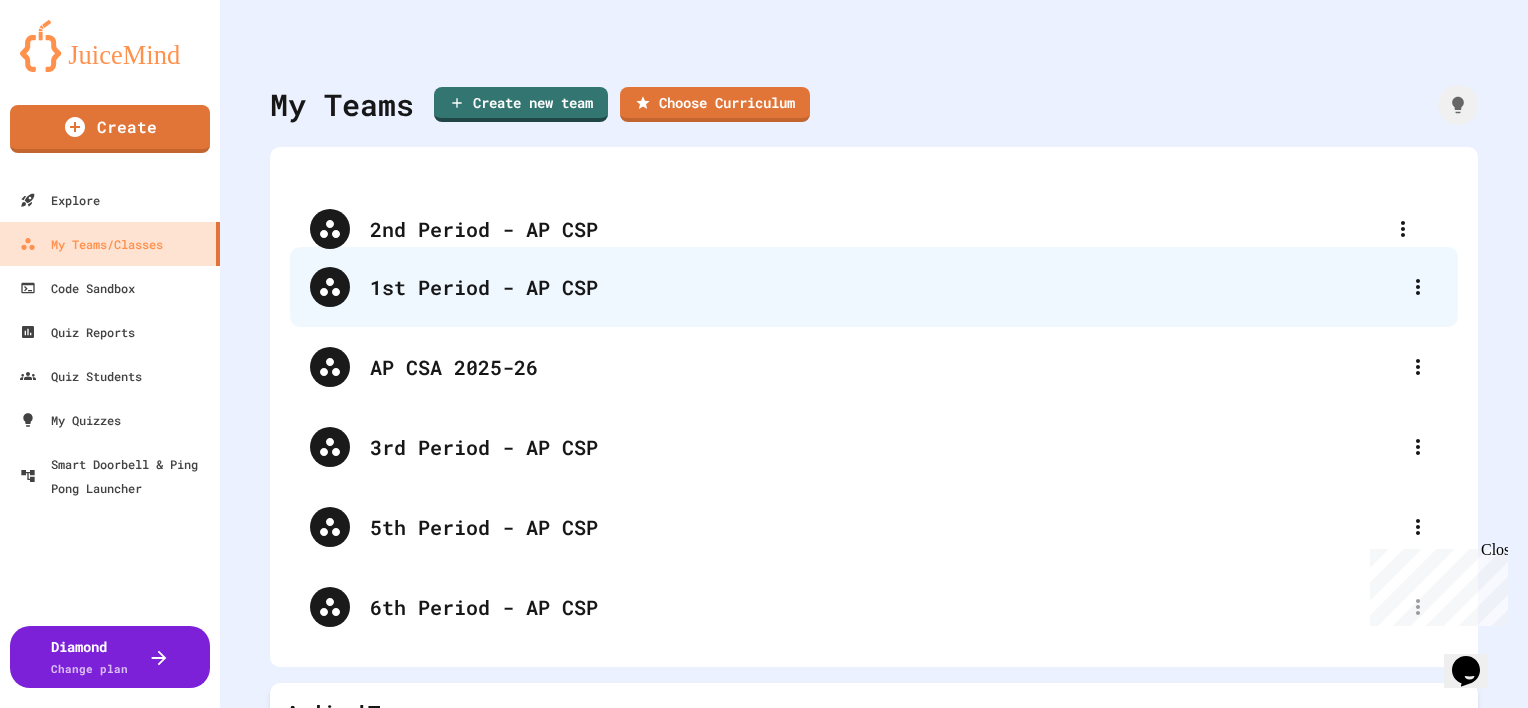 drag, startPoint x: 530, startPoint y: 230, endPoint x: 530, endPoint y: 262, distance: 32 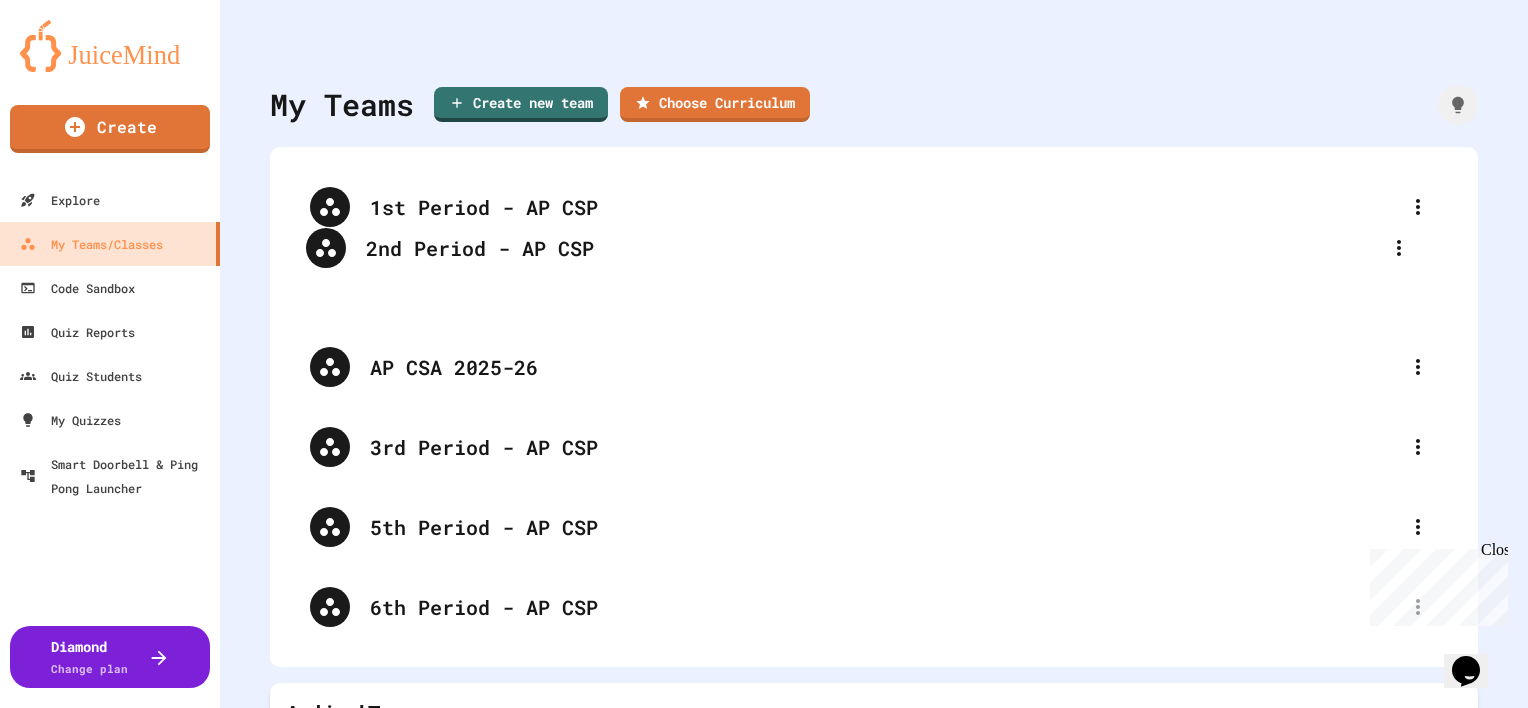 drag, startPoint x: 425, startPoint y: 219, endPoint x: 416, endPoint y: 269, distance: 50.803543 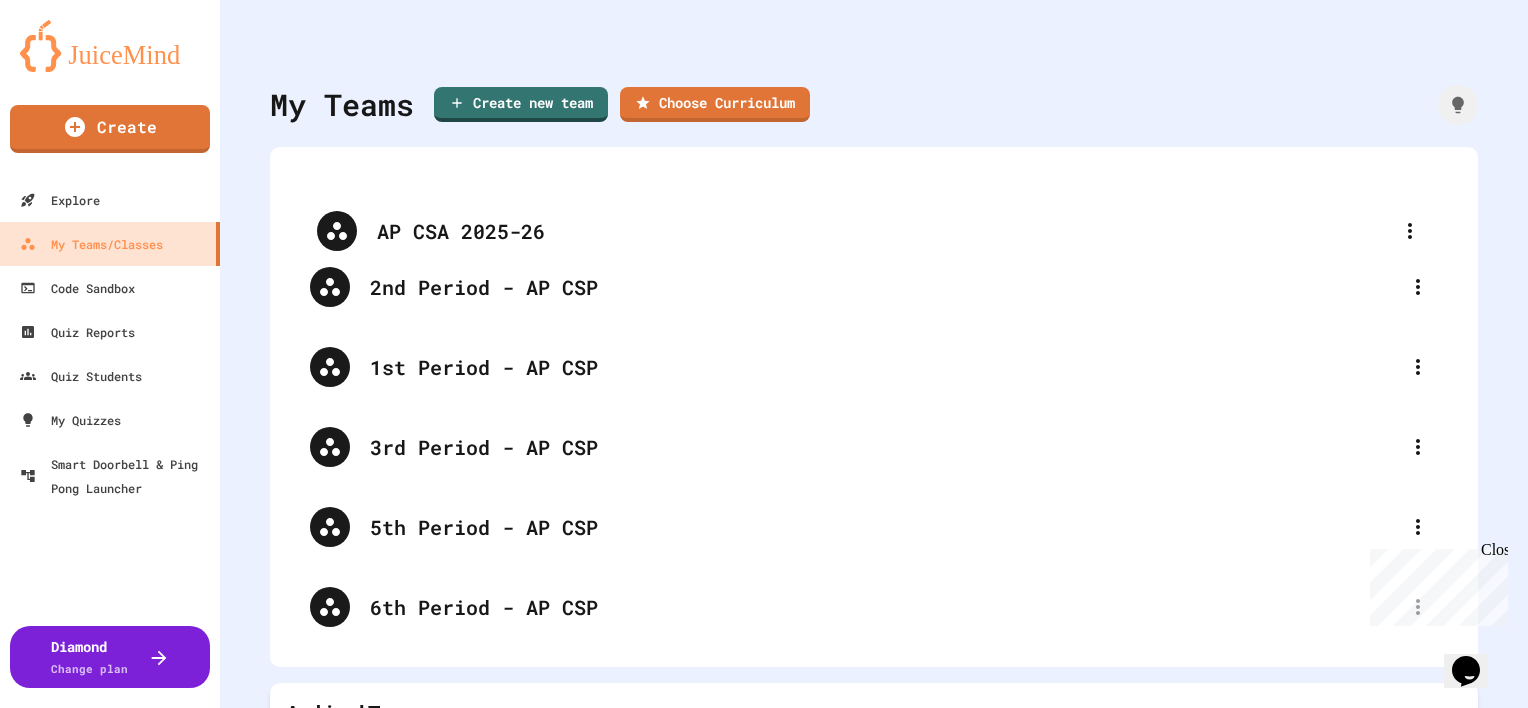 drag, startPoint x: 357, startPoint y: 364, endPoint x: 363, endPoint y: 225, distance: 139.12944 